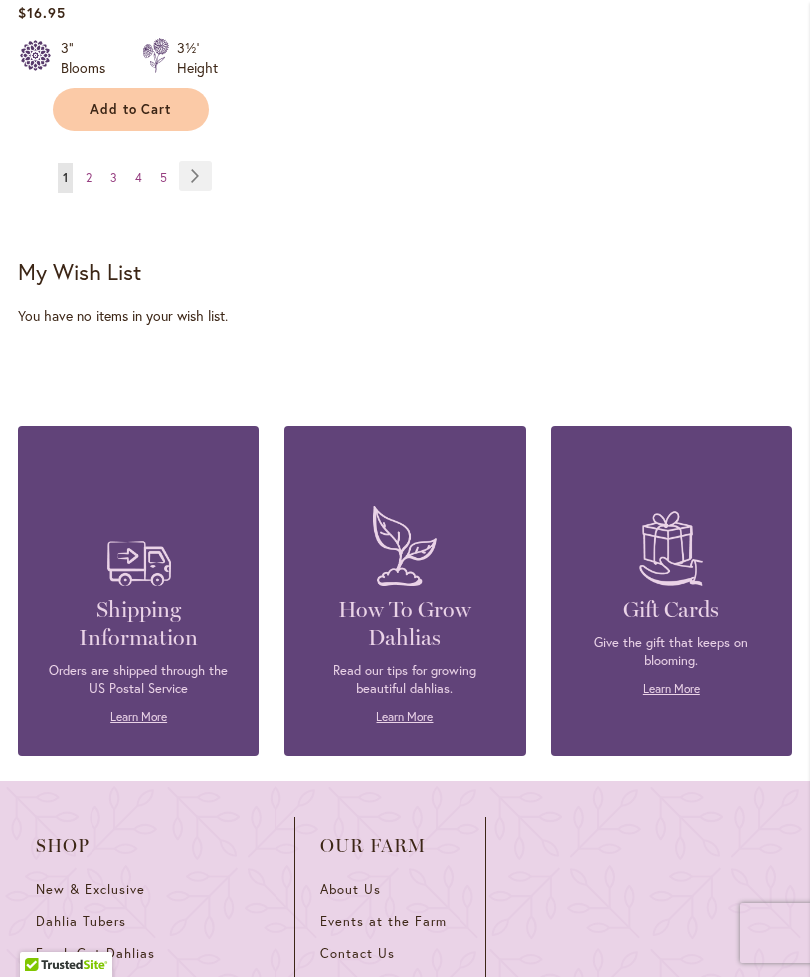 scroll, scrollTop: 3167, scrollLeft: 0, axis: vertical 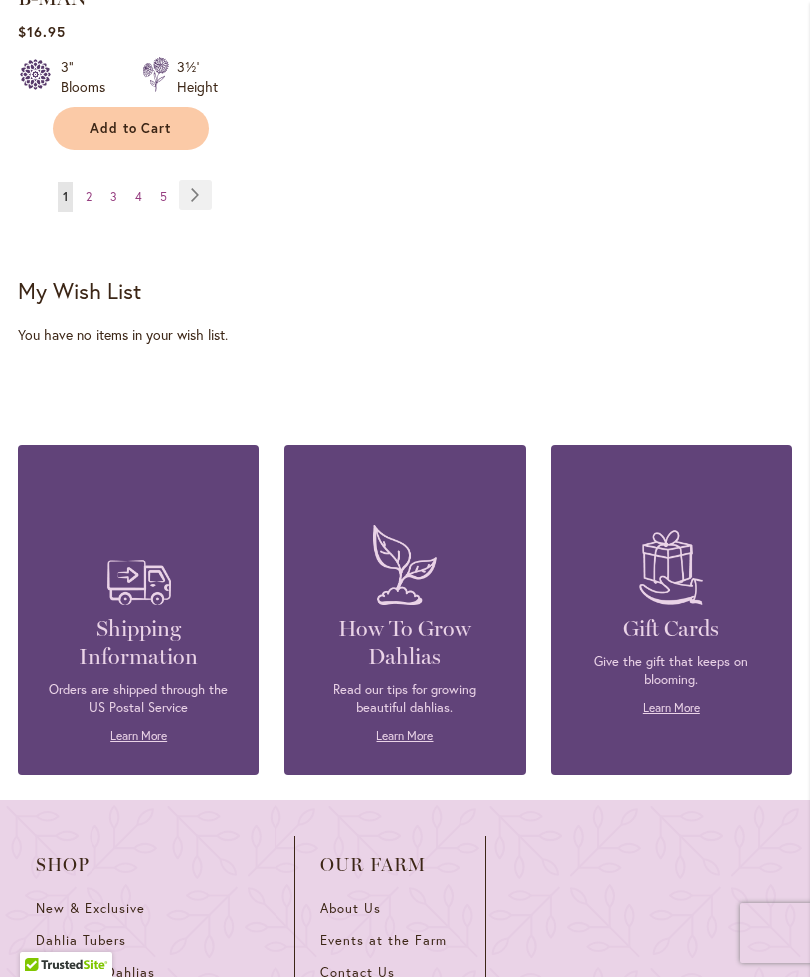 click on "Page
Next" at bounding box center (195, 195) 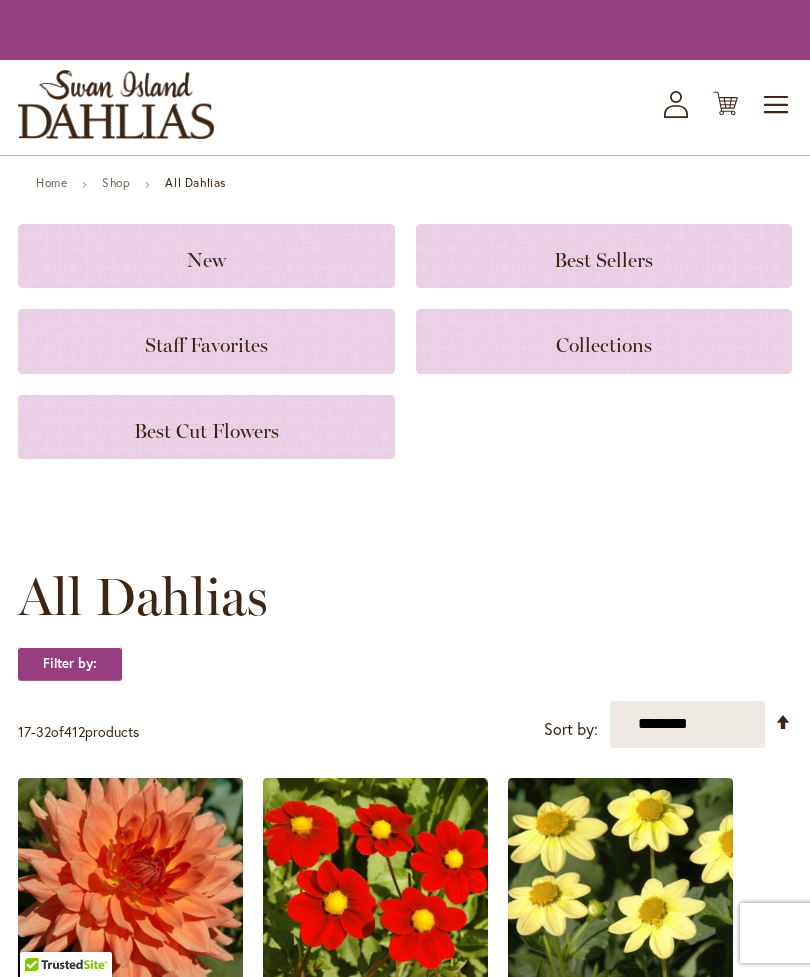 scroll, scrollTop: 0, scrollLeft: 0, axis: both 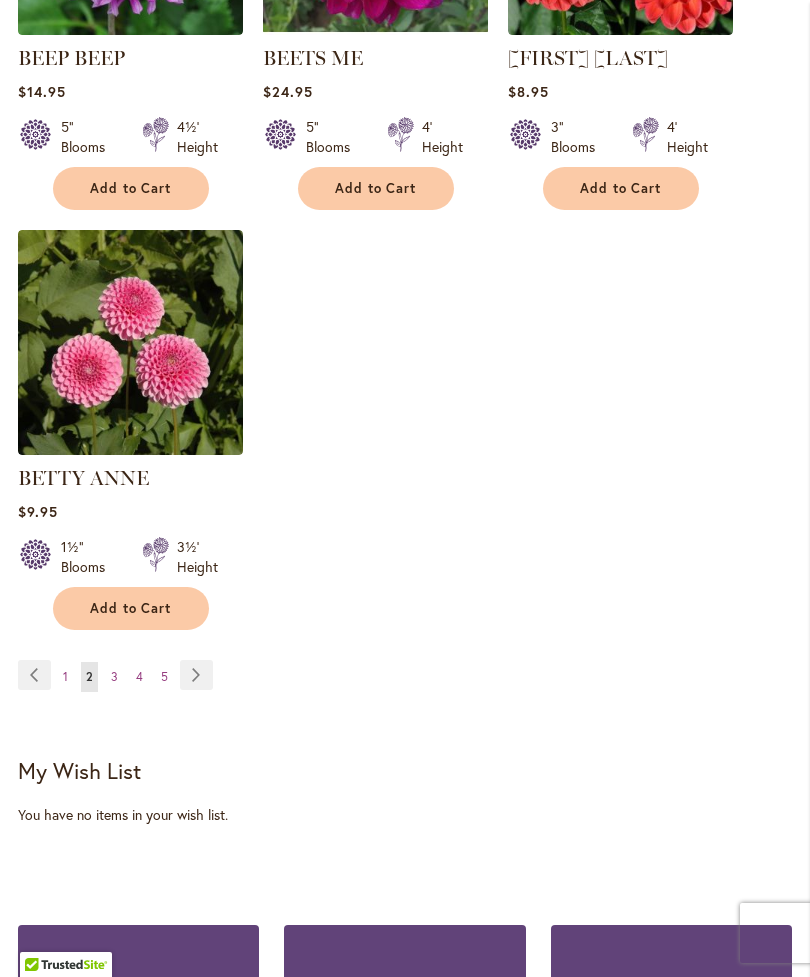click on "5" at bounding box center [164, 676] 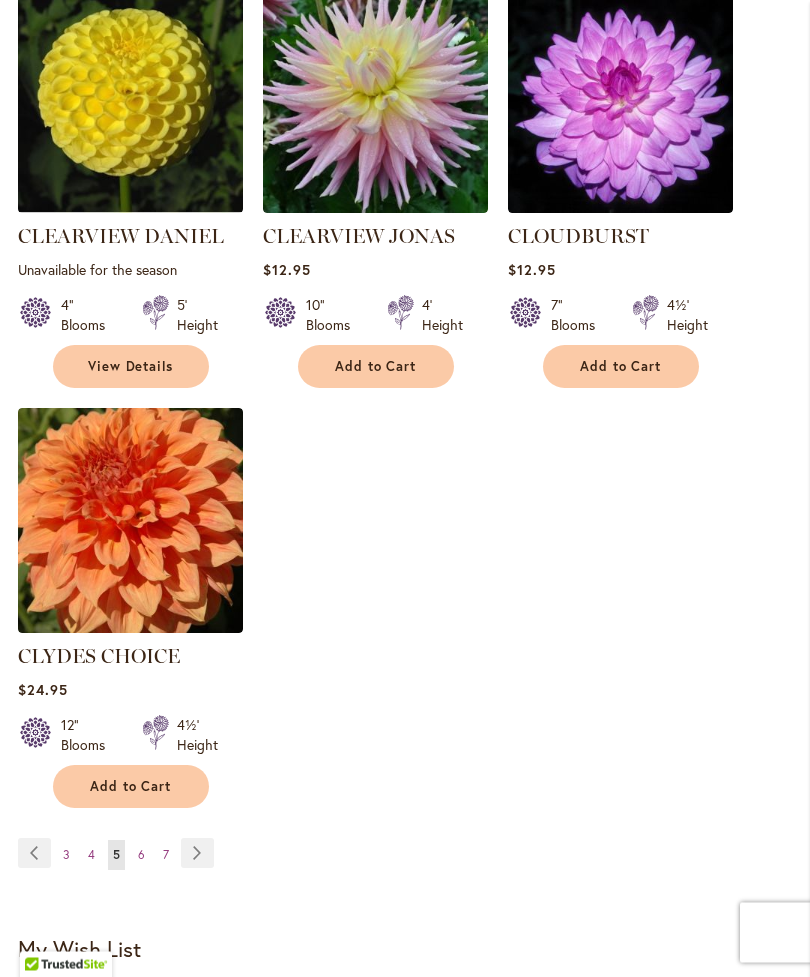 scroll, scrollTop: 2530, scrollLeft: 0, axis: vertical 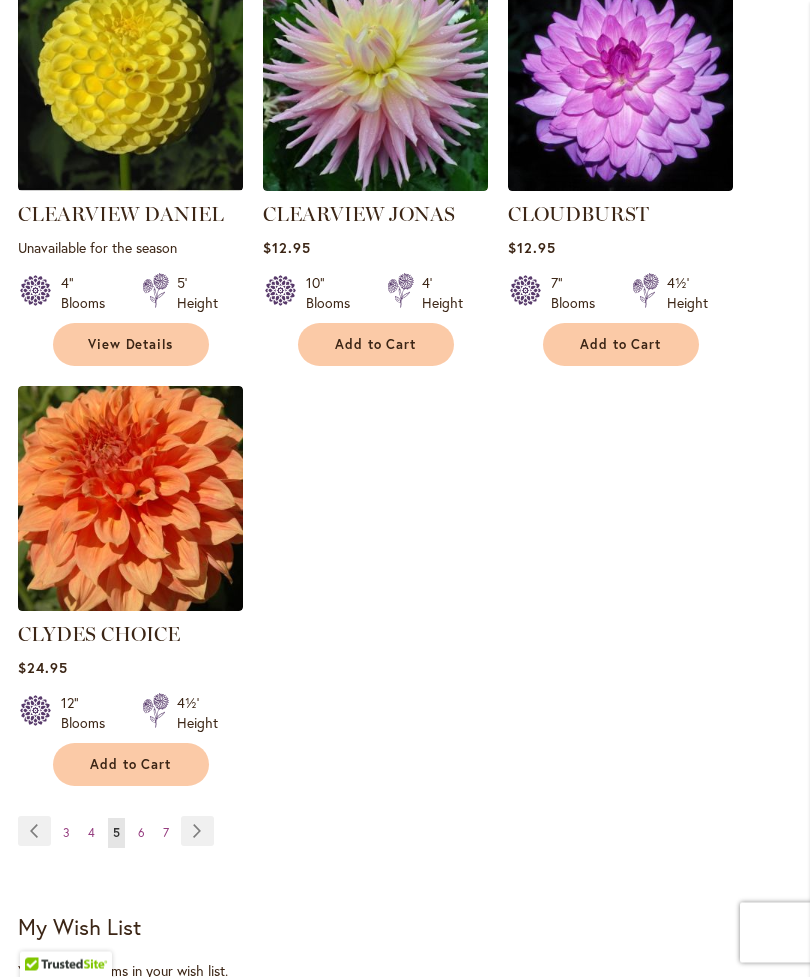 click on "Page
7" at bounding box center (166, 834) 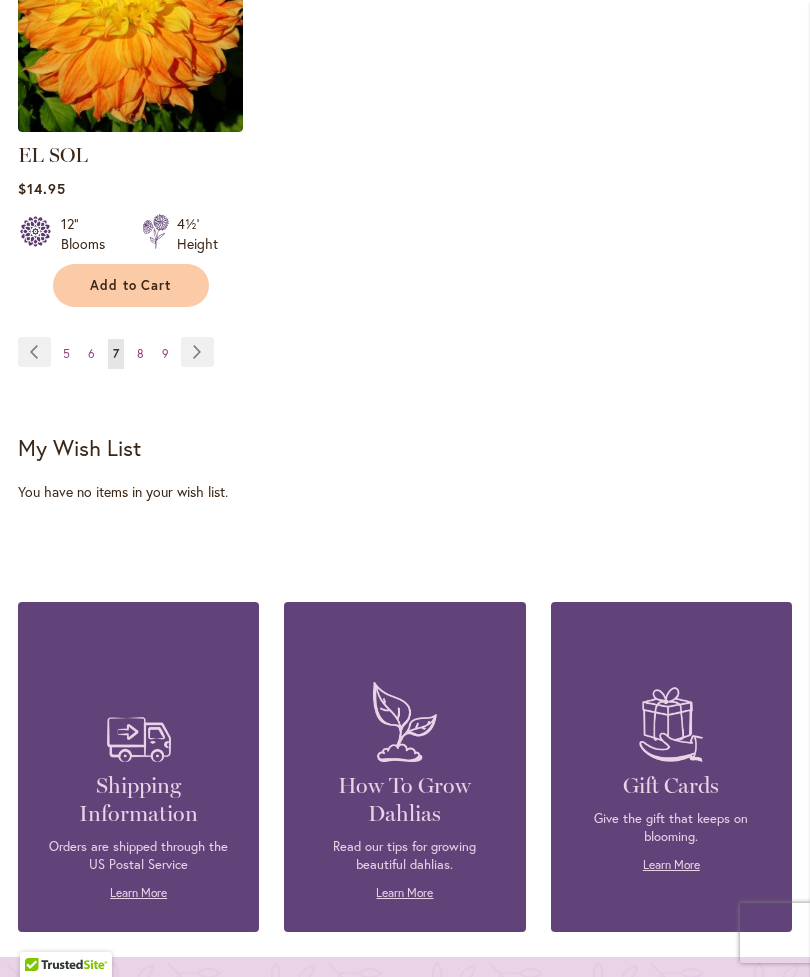 scroll, scrollTop: 3009, scrollLeft: 0, axis: vertical 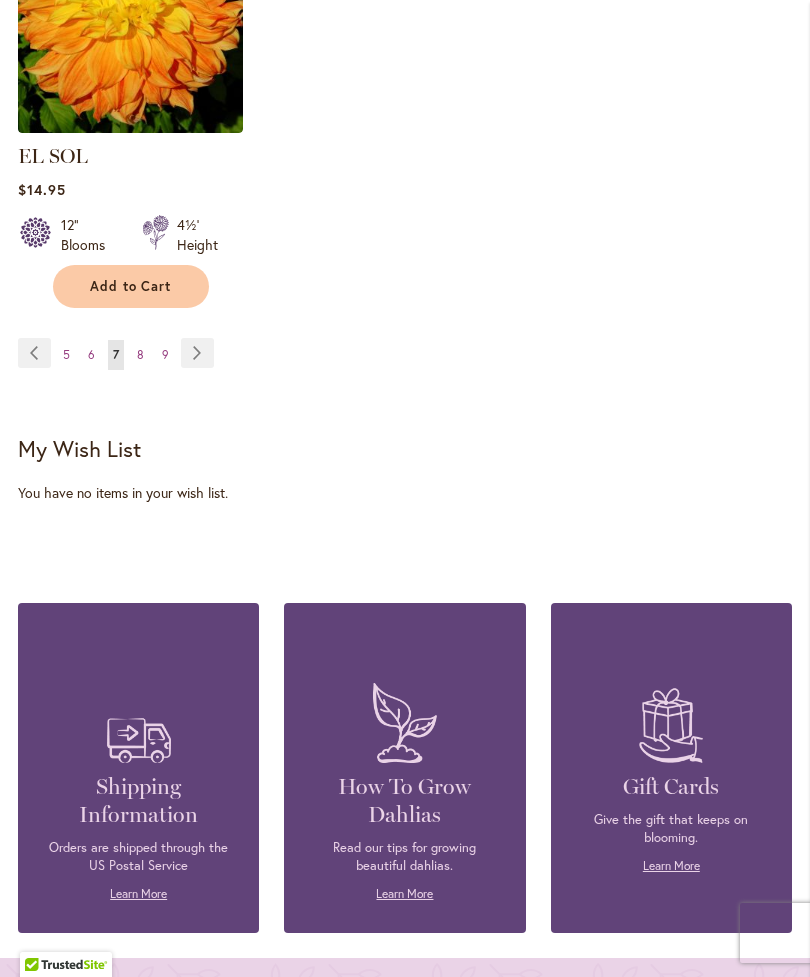 click on "Page
9" at bounding box center (165, 355) 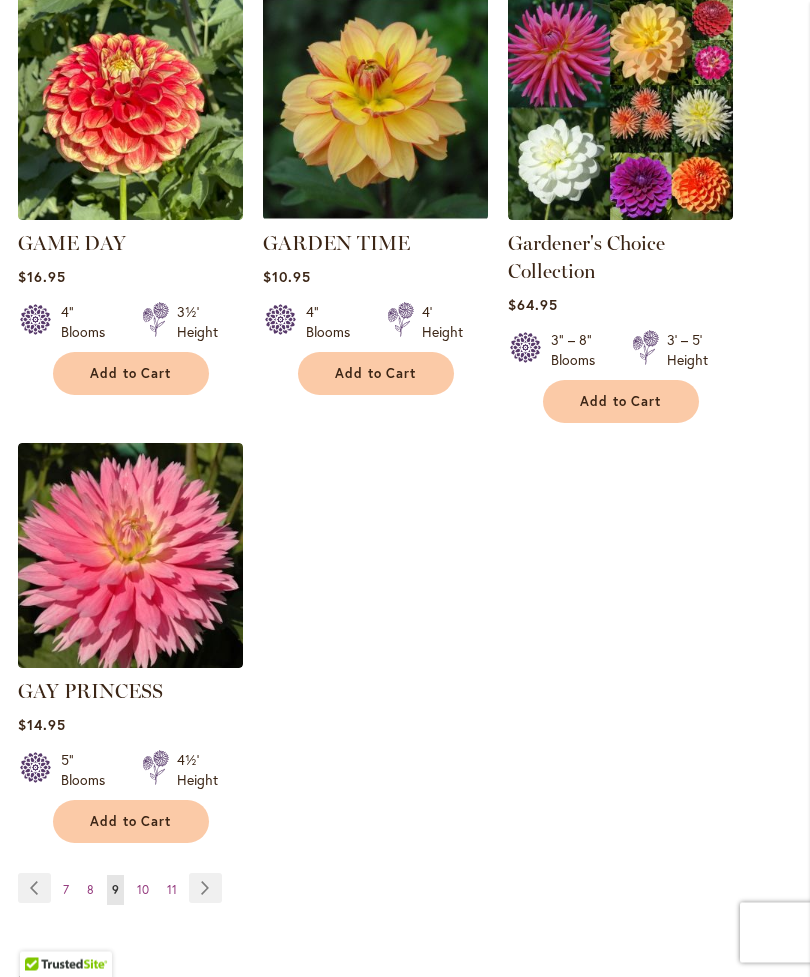 scroll, scrollTop: 2507, scrollLeft: 0, axis: vertical 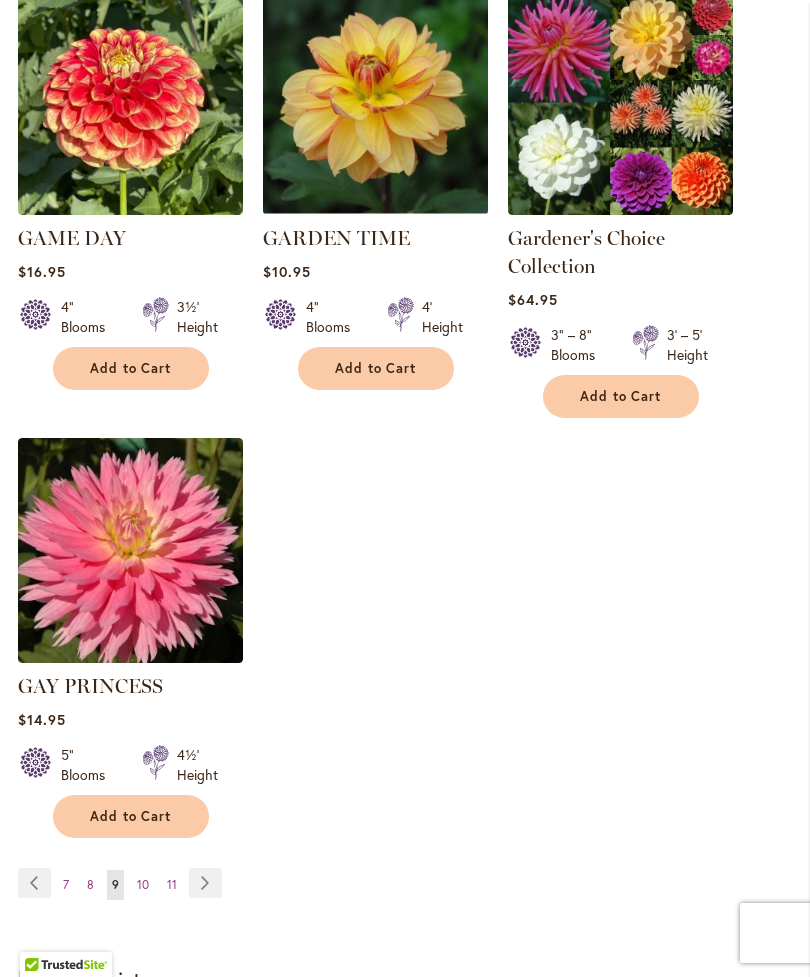 click on "11" at bounding box center (172, 884) 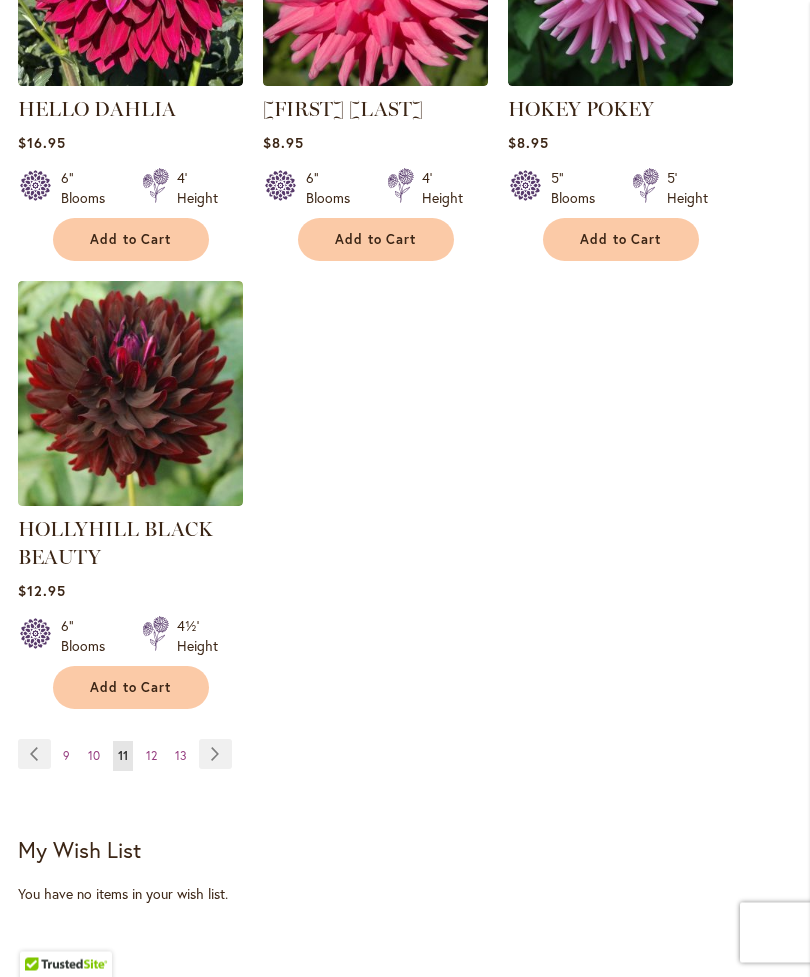 scroll, scrollTop: 2712, scrollLeft: 0, axis: vertical 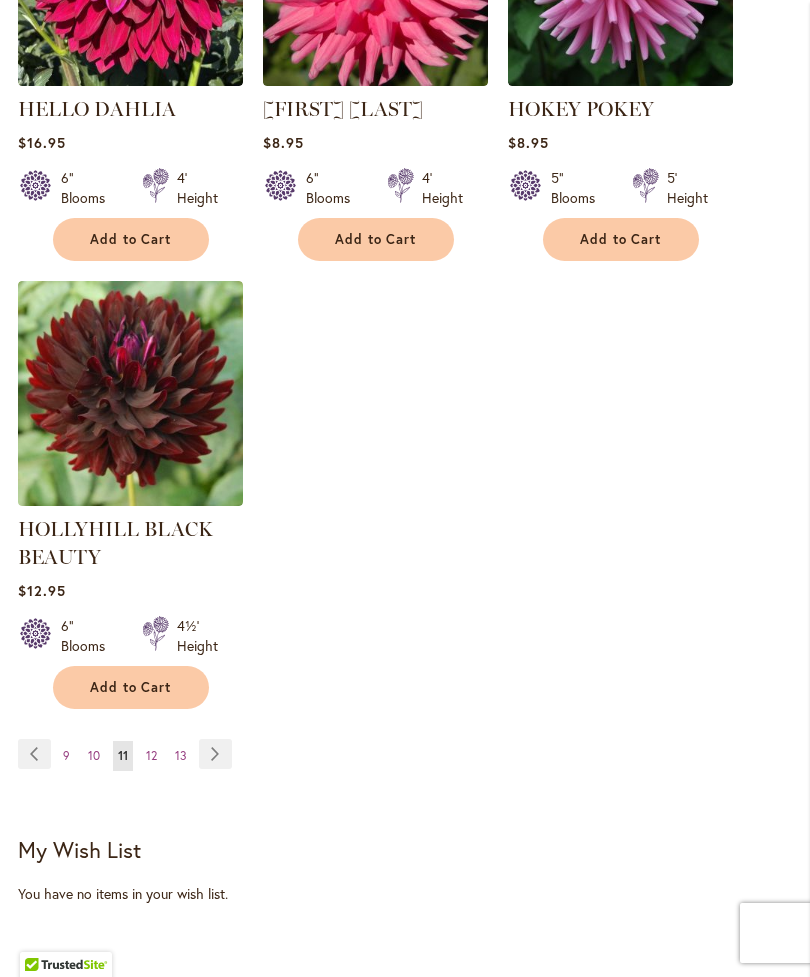 click on "My Wish List" at bounding box center (405, 850) 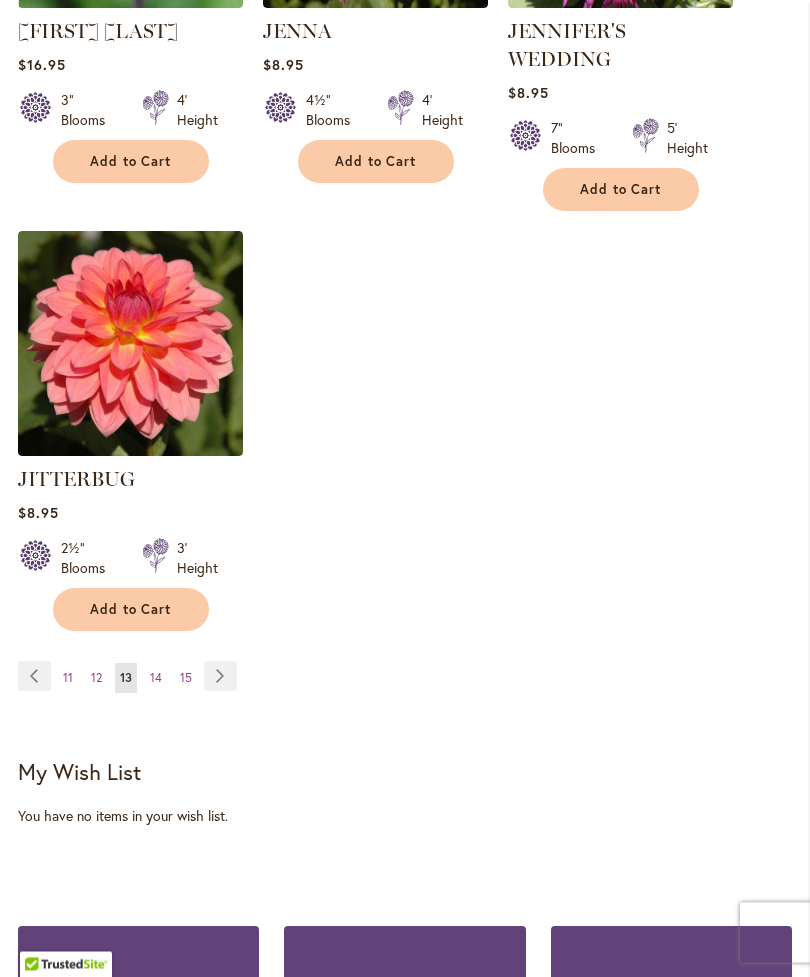 scroll, scrollTop: 2734, scrollLeft: 0, axis: vertical 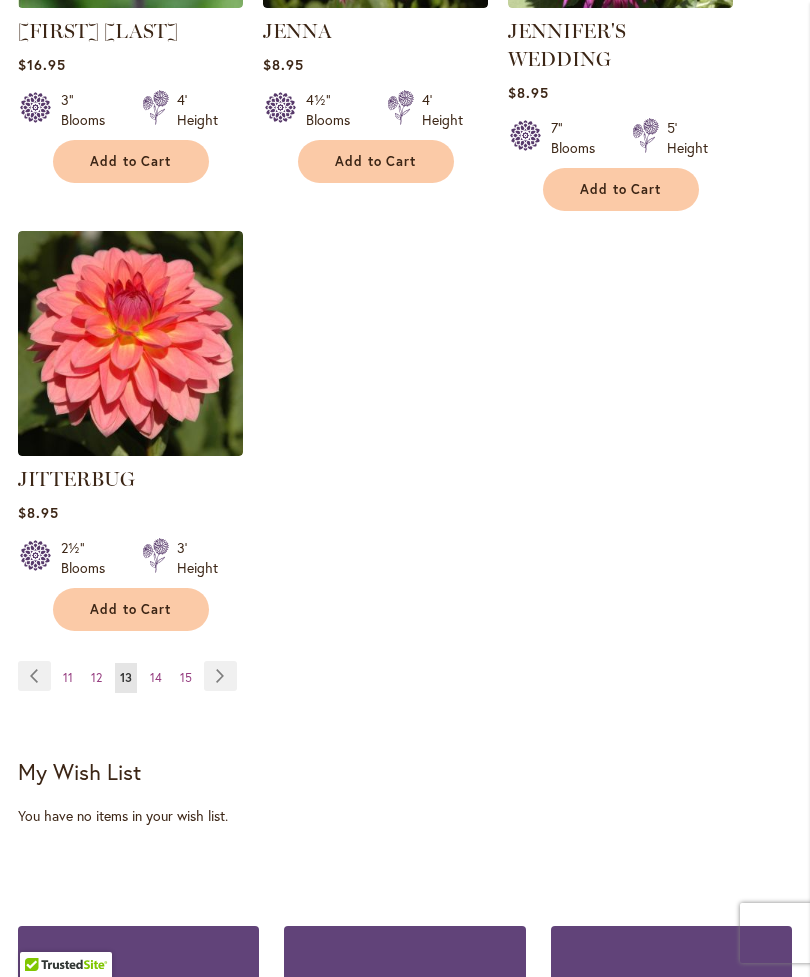 click on "15" at bounding box center [186, 677] 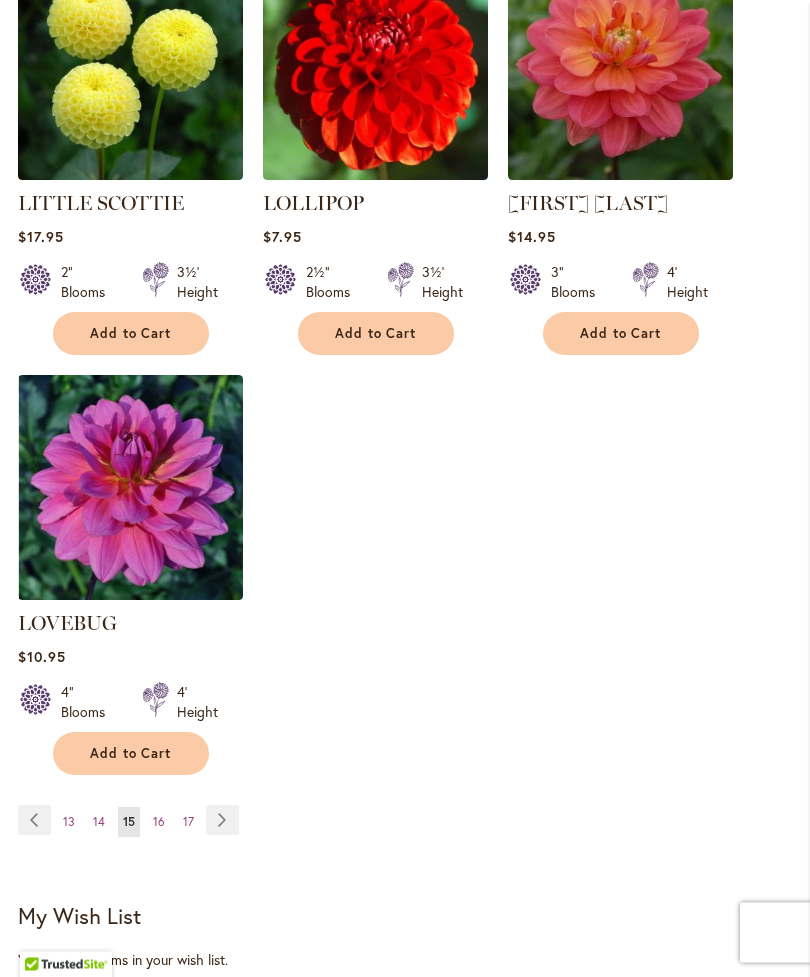 scroll, scrollTop: 2571, scrollLeft: 0, axis: vertical 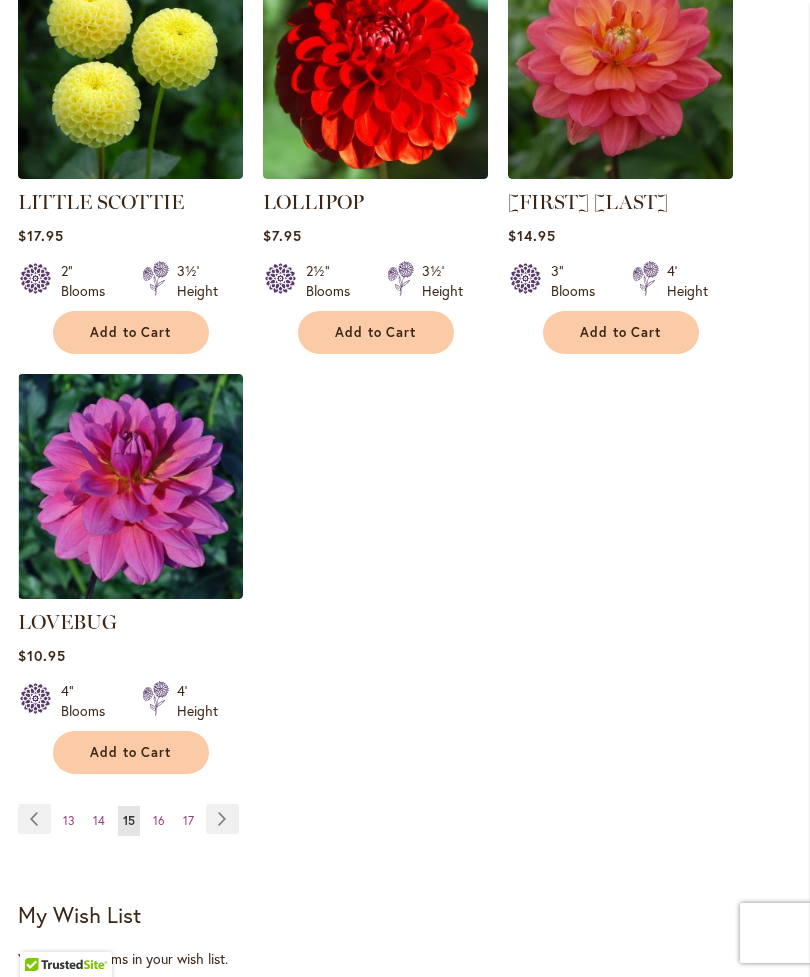 click on "Page
17" at bounding box center (188, 821) 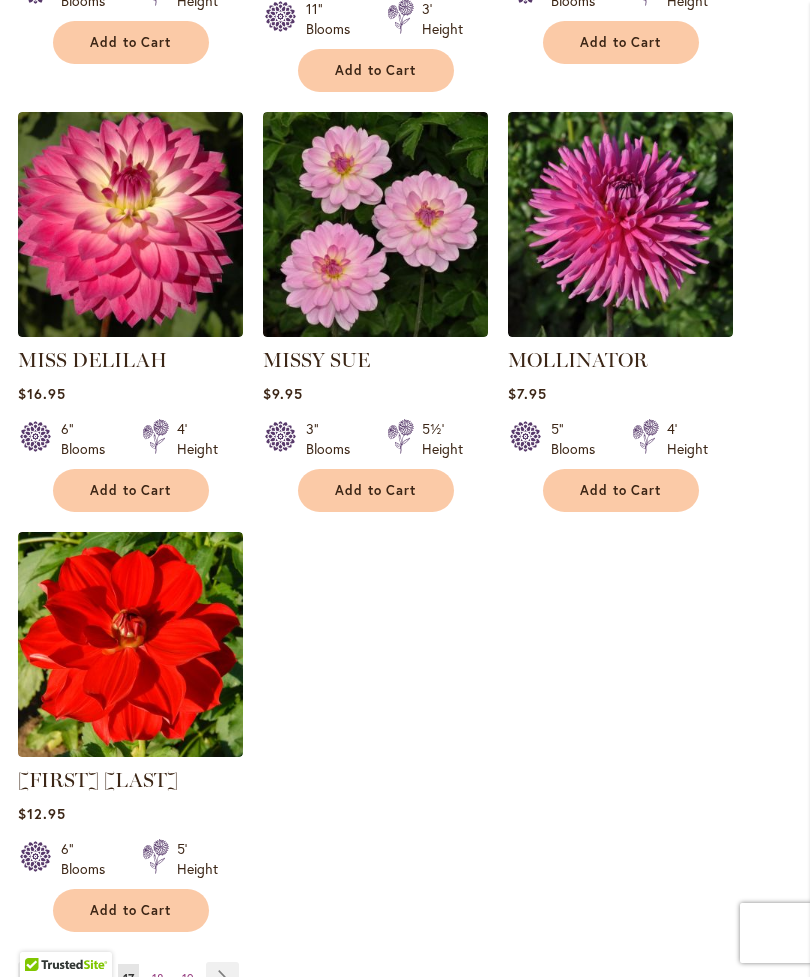 scroll, scrollTop: 2444, scrollLeft: 0, axis: vertical 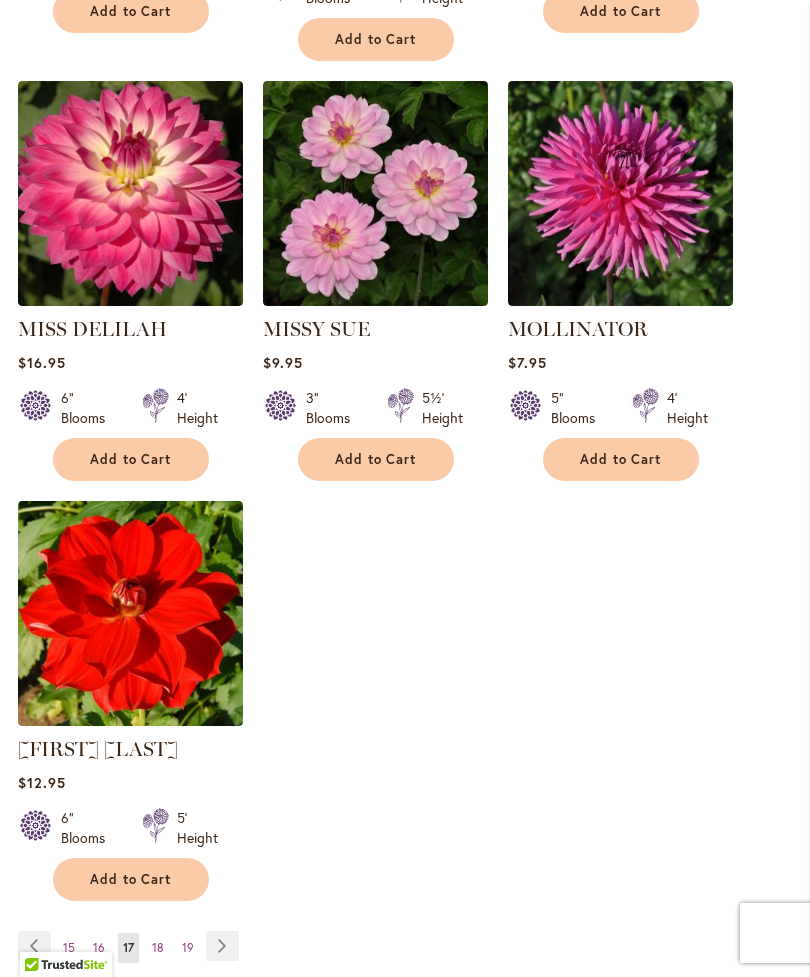click on "Page
19" at bounding box center [188, 948] 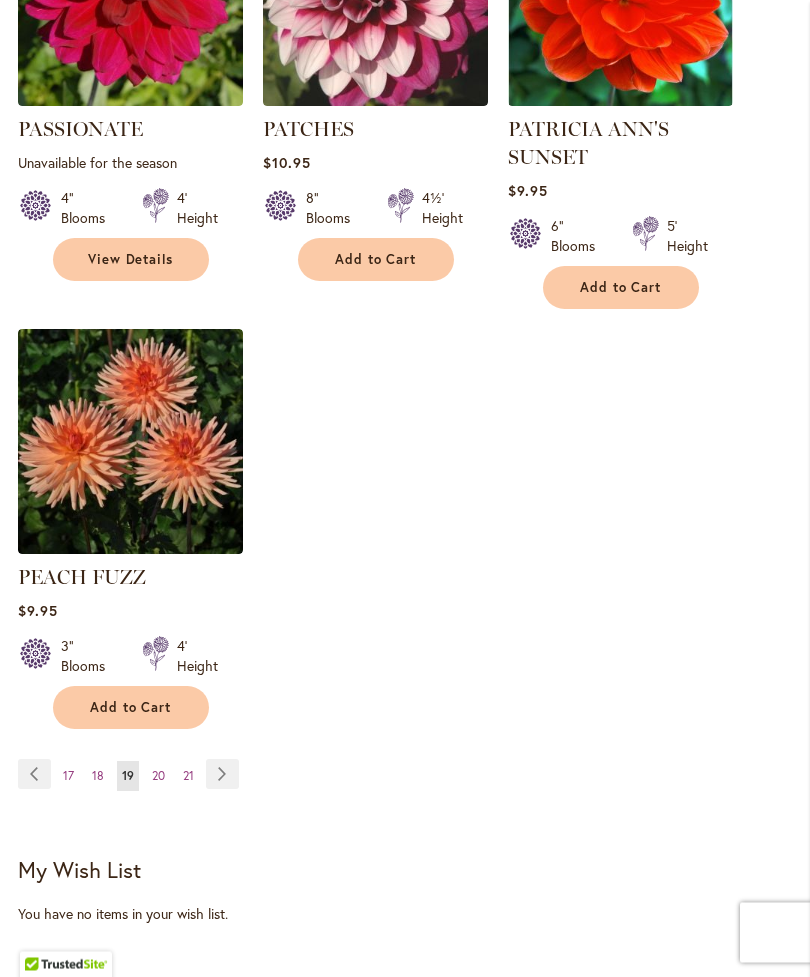 scroll, scrollTop: 2636, scrollLeft: 0, axis: vertical 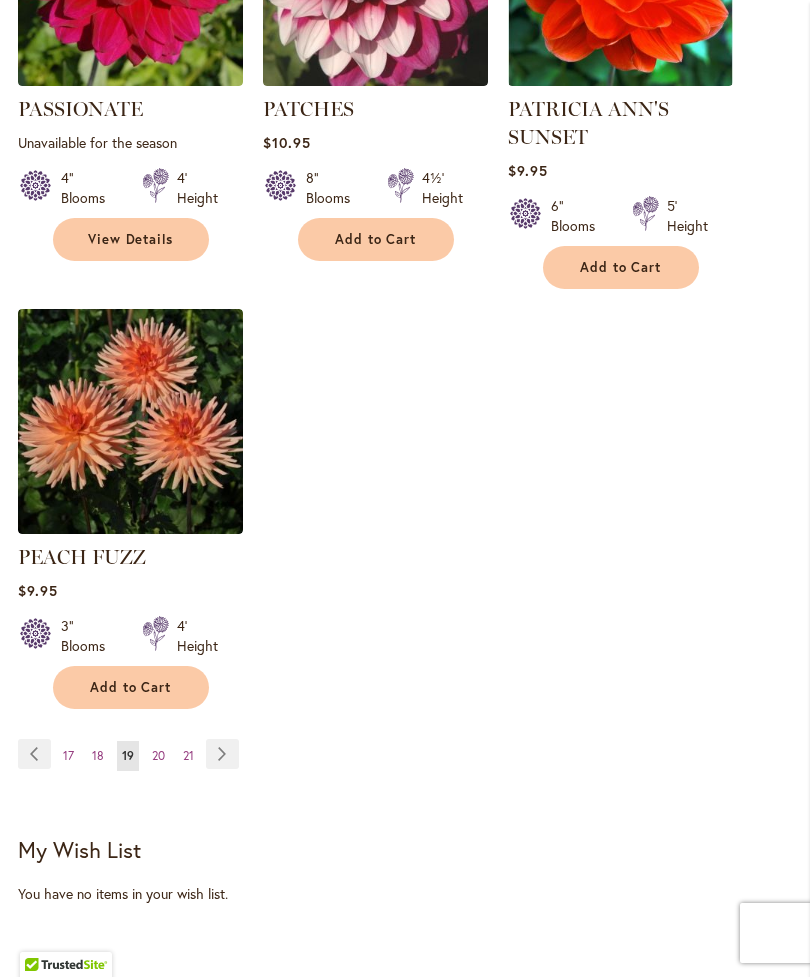 click on "21" at bounding box center [188, 755] 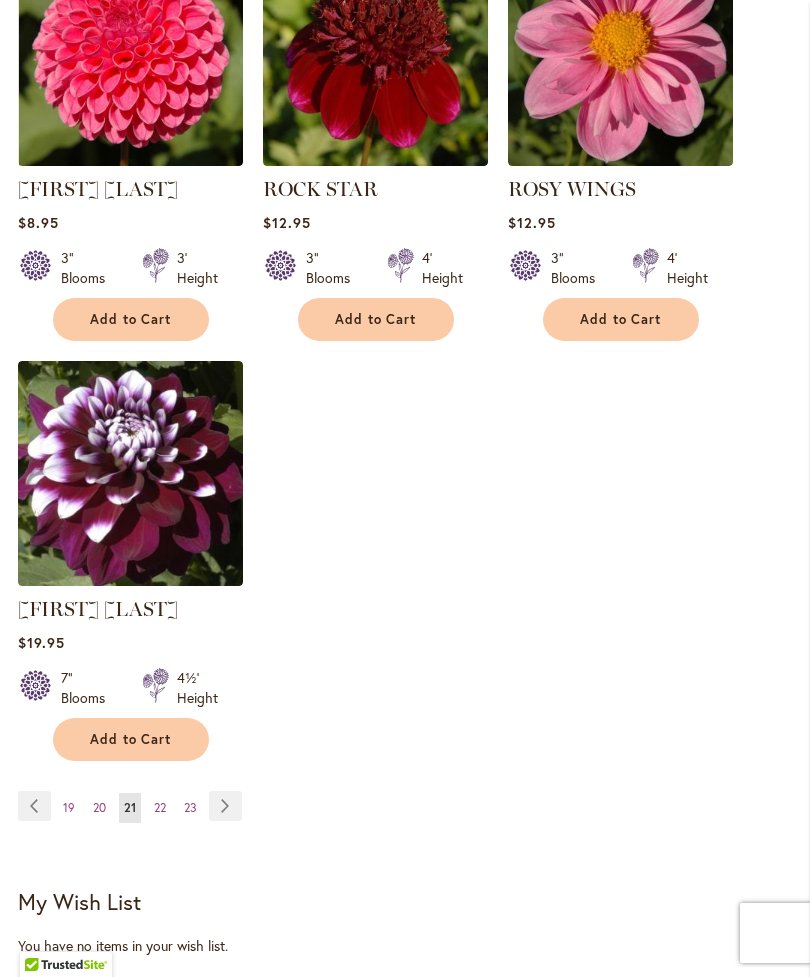 scroll, scrollTop: 2645, scrollLeft: 0, axis: vertical 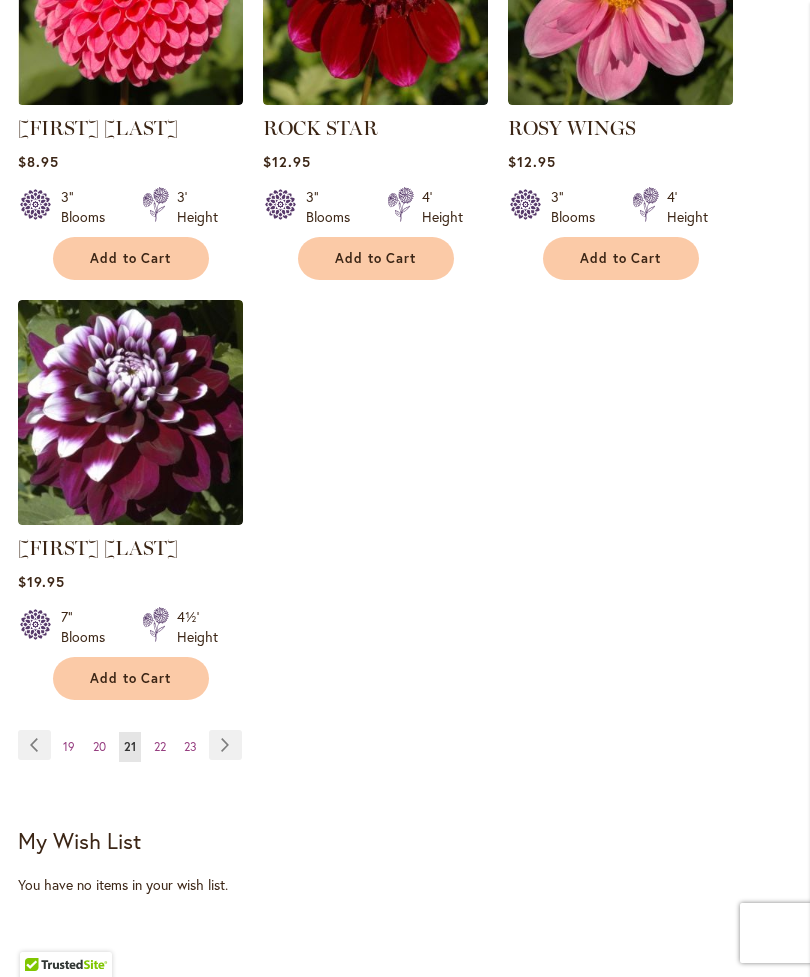 click on "Page
23" at bounding box center (190, 747) 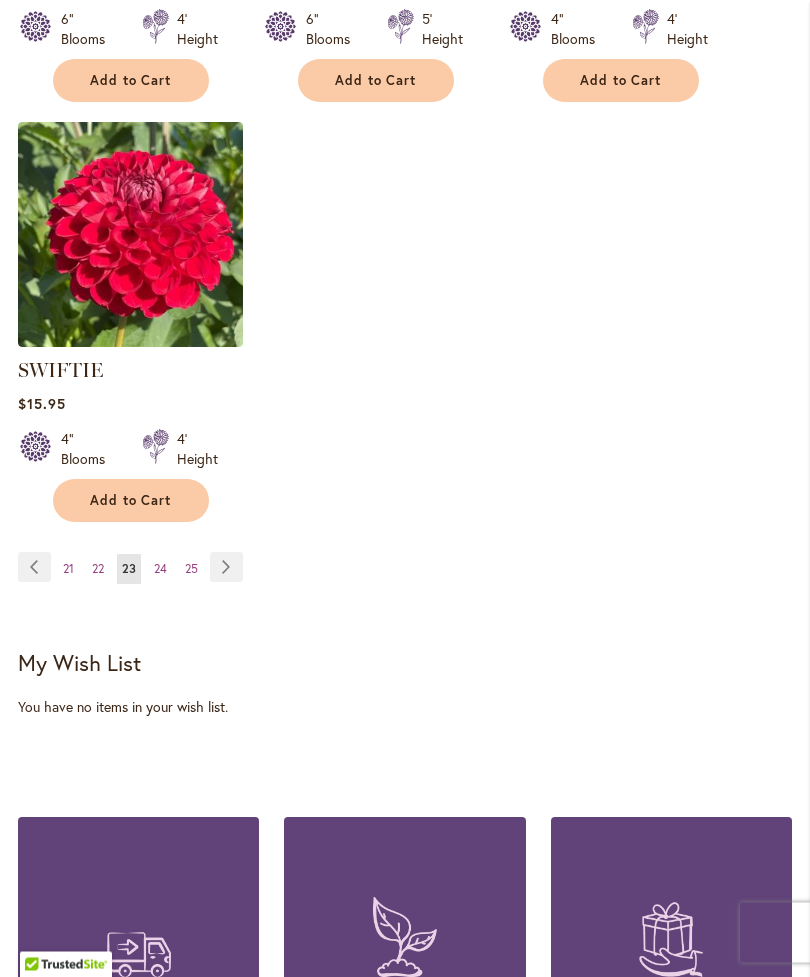 scroll, scrollTop: 2824, scrollLeft: 0, axis: vertical 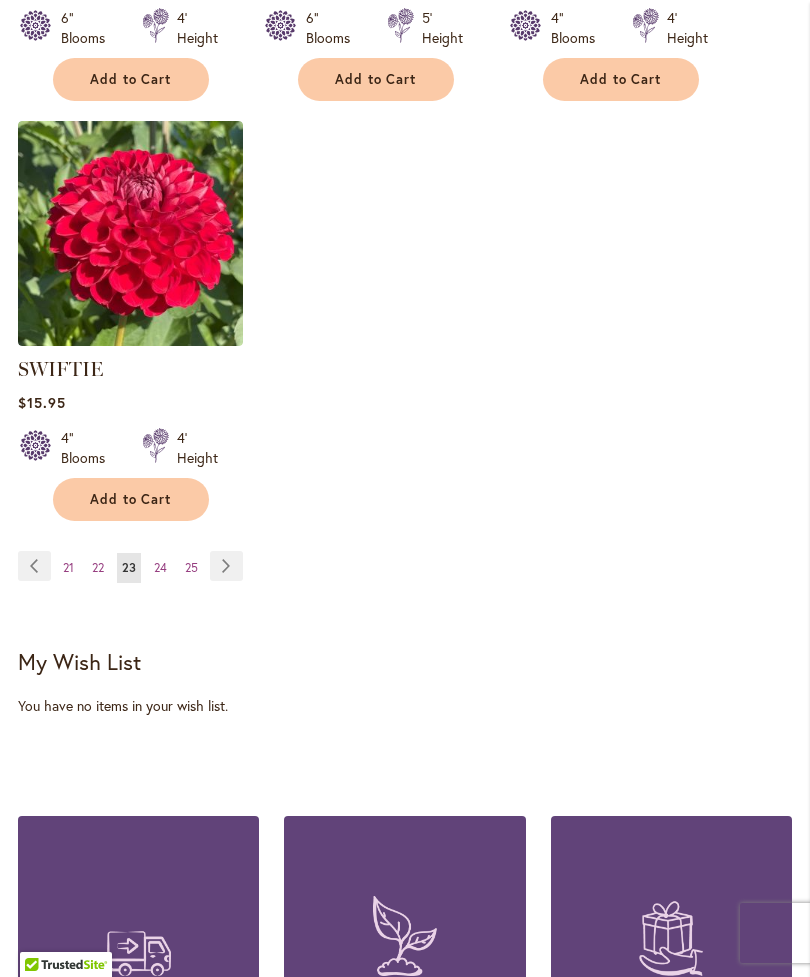 click on "Page
Previous" at bounding box center (34, 566) 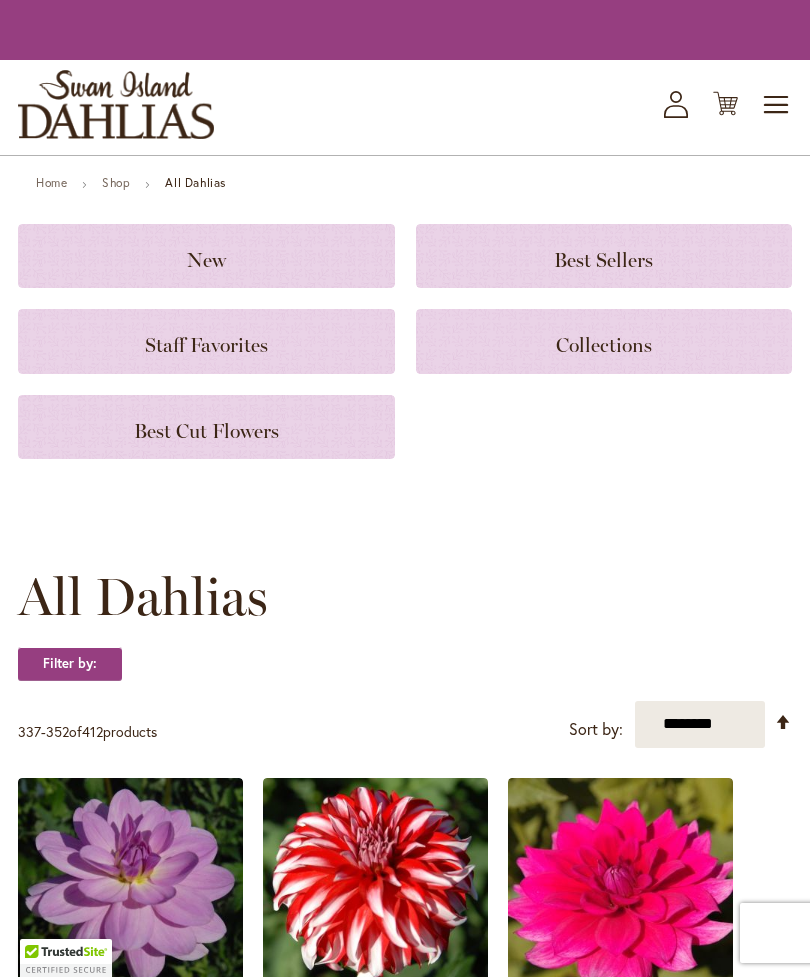 click on "Home
Shop
All Dahlias
Close
Close
New Best Sellers Staff Favorites Collections Best Cut Flowers
All Dahlias
Filter by:
Filter By:
Category
Best Sellers 5" at bounding box center [405, 2039] 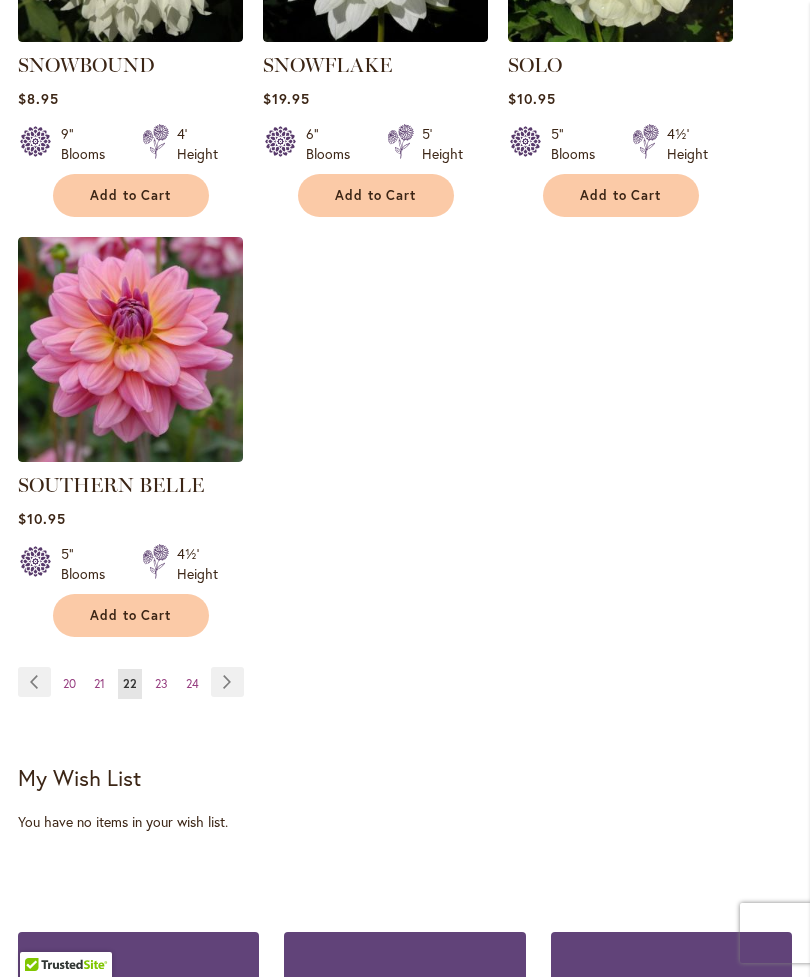 scroll, scrollTop: 2792, scrollLeft: 0, axis: vertical 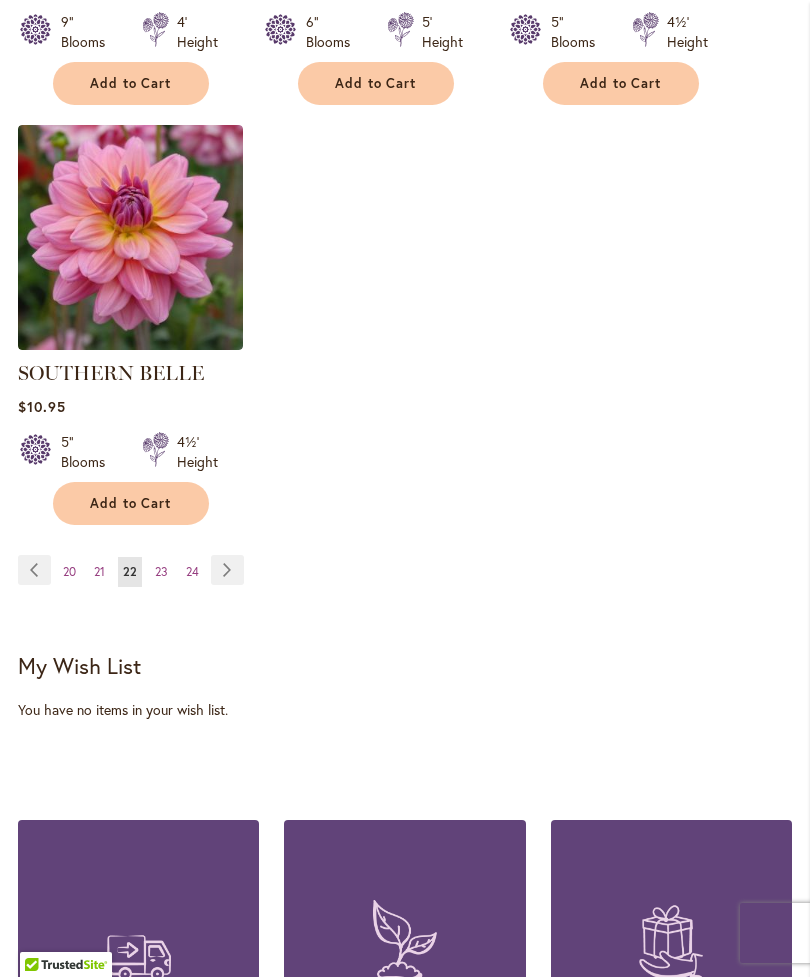 click on "20" at bounding box center (69, 571) 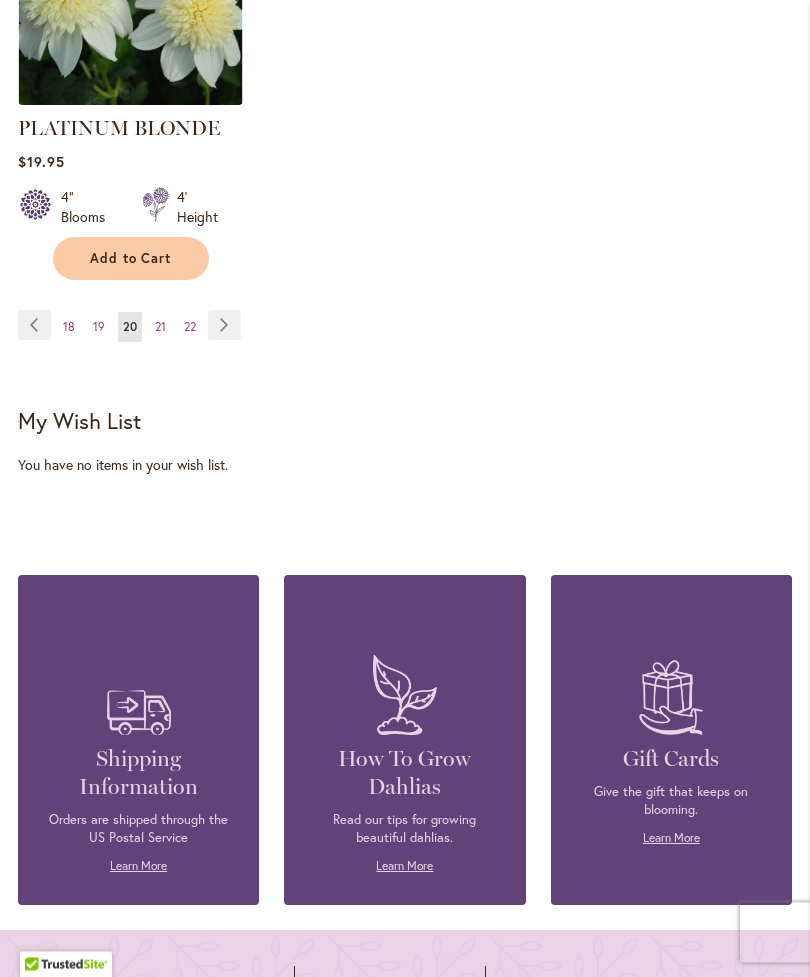 scroll, scrollTop: 3065, scrollLeft: 0, axis: vertical 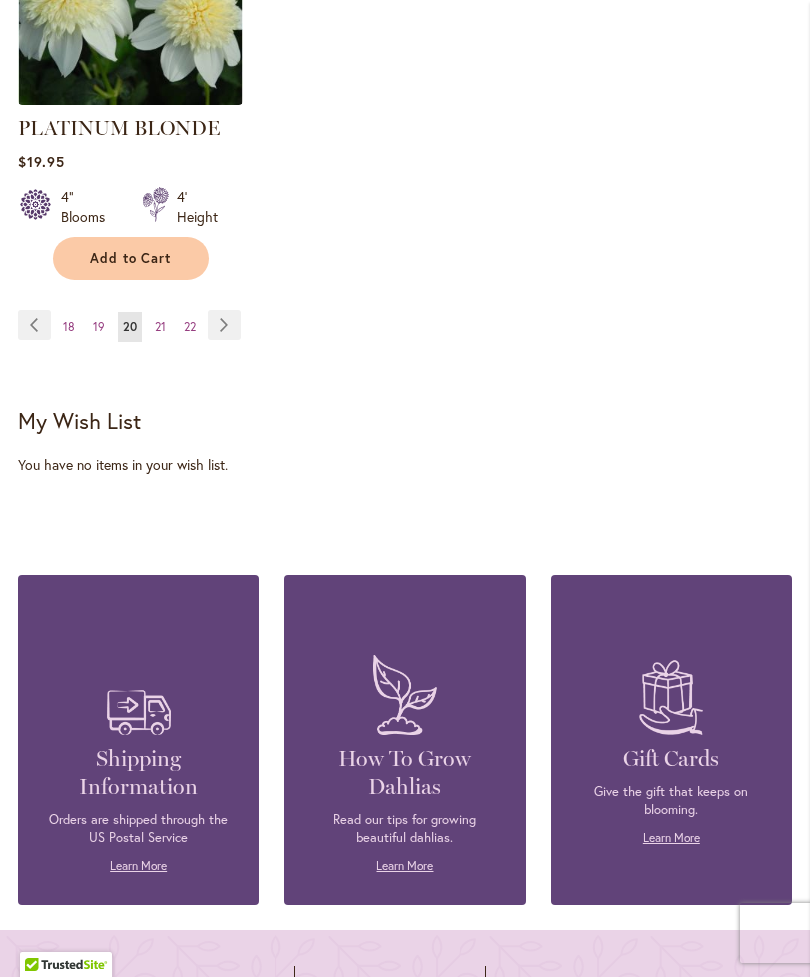 click on "Page
18" at bounding box center (69, 327) 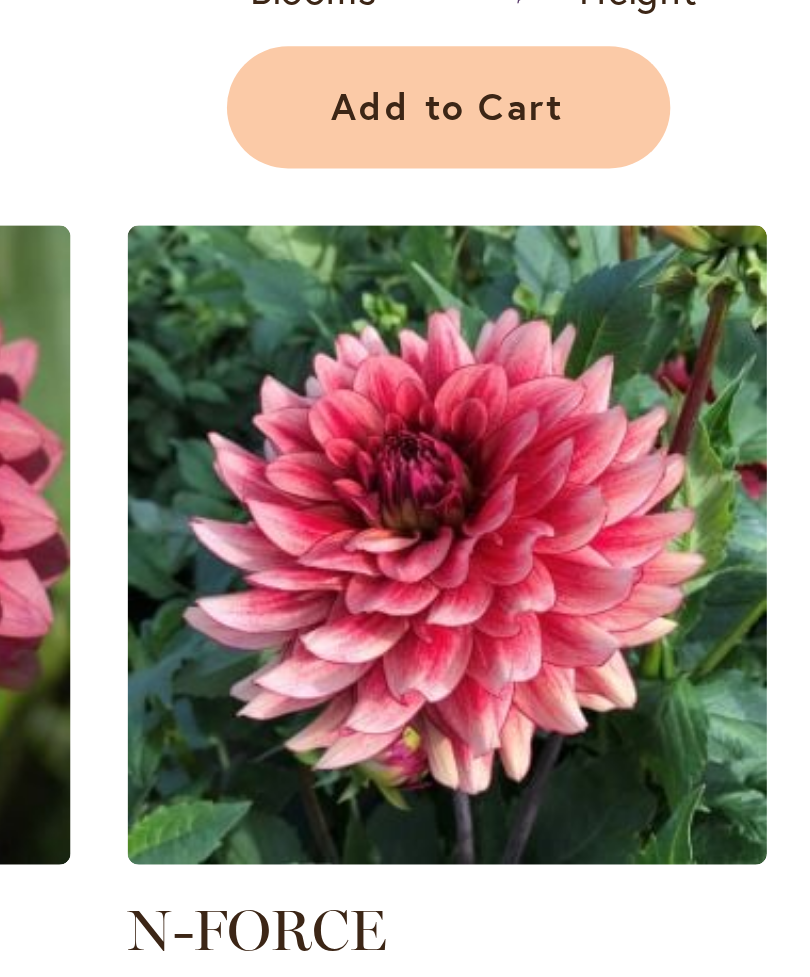 scroll, scrollTop: 1223, scrollLeft: 0, axis: vertical 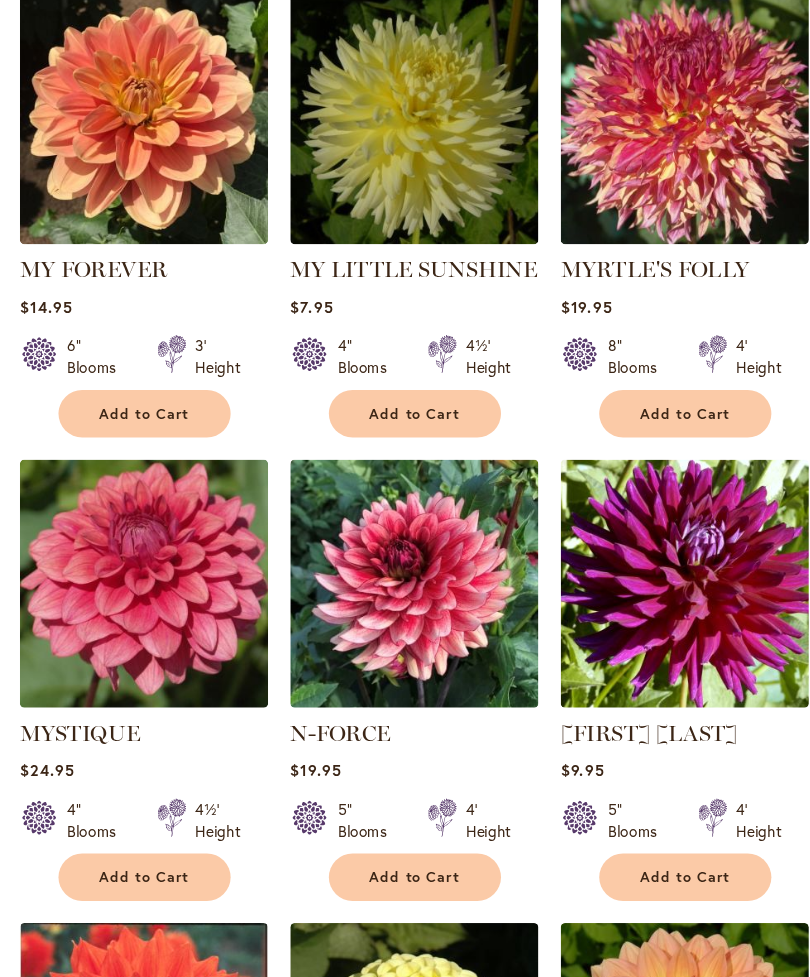 click on "Add to Cart" at bounding box center (376, 812) 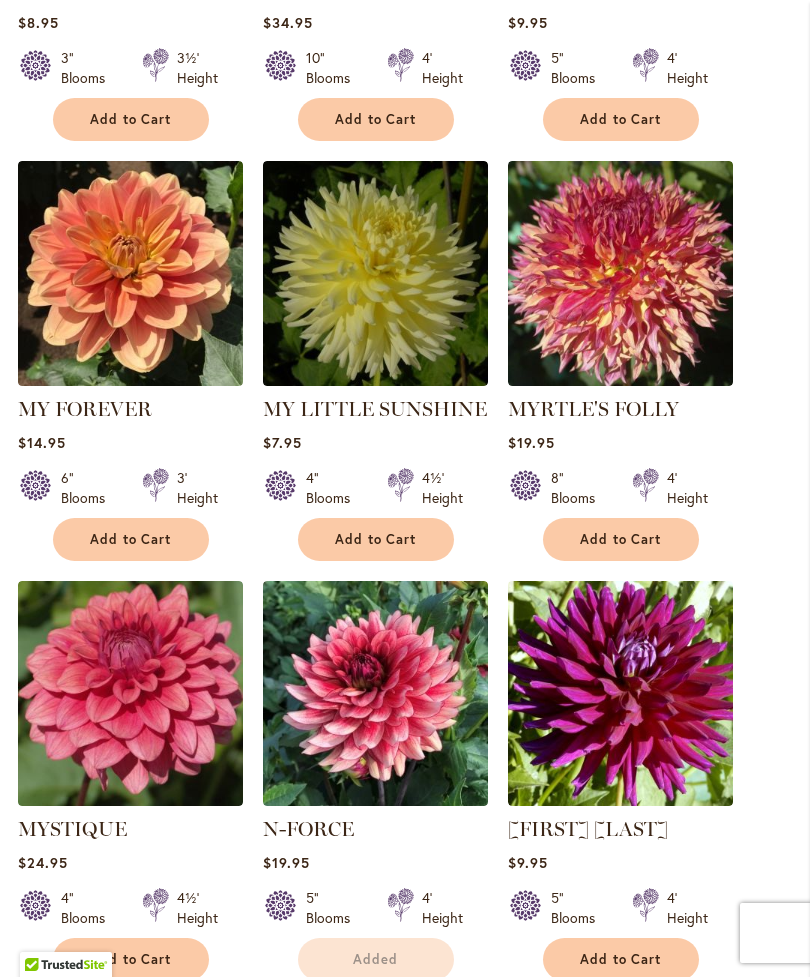scroll, scrollTop: 1135, scrollLeft: 0, axis: vertical 